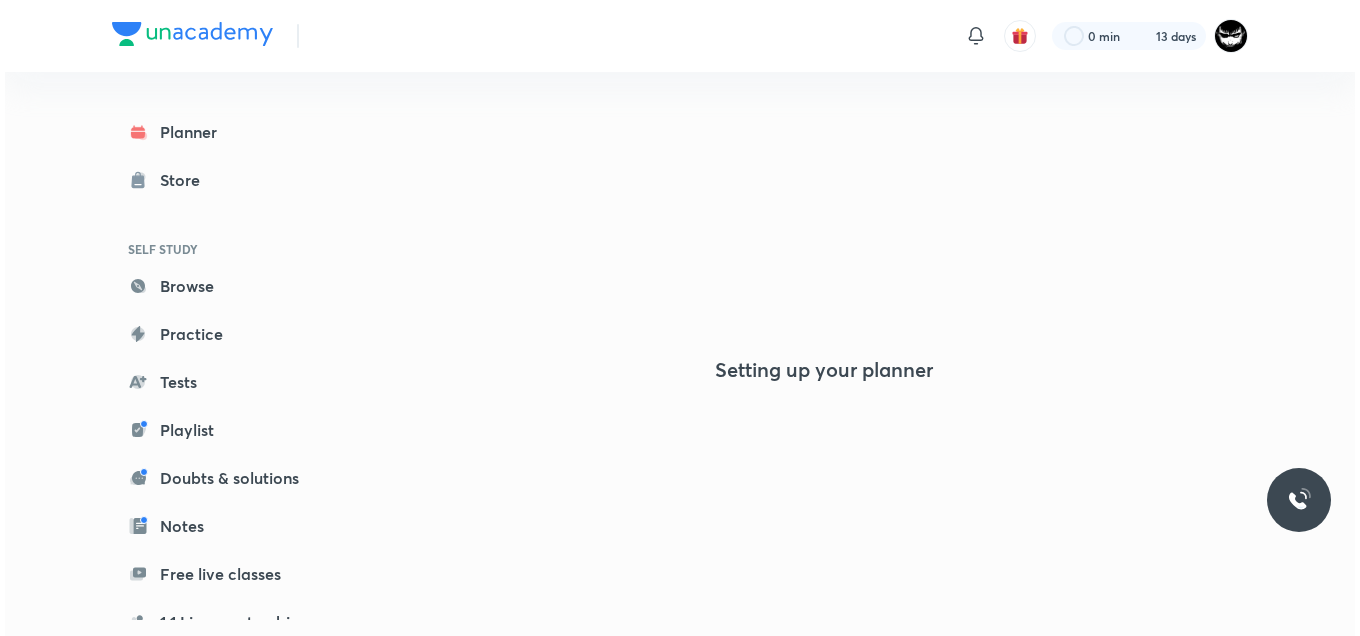 scroll, scrollTop: 0, scrollLeft: 0, axis: both 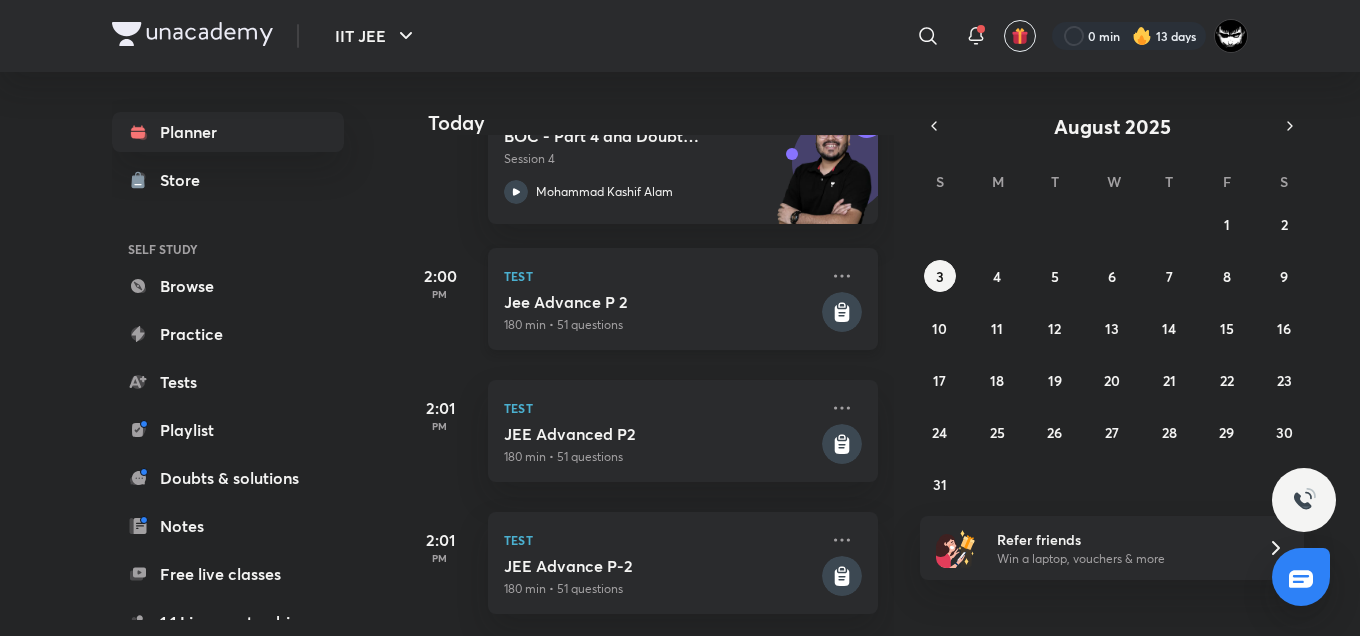 click on "180 min • 51 questions" at bounding box center (661, 325) 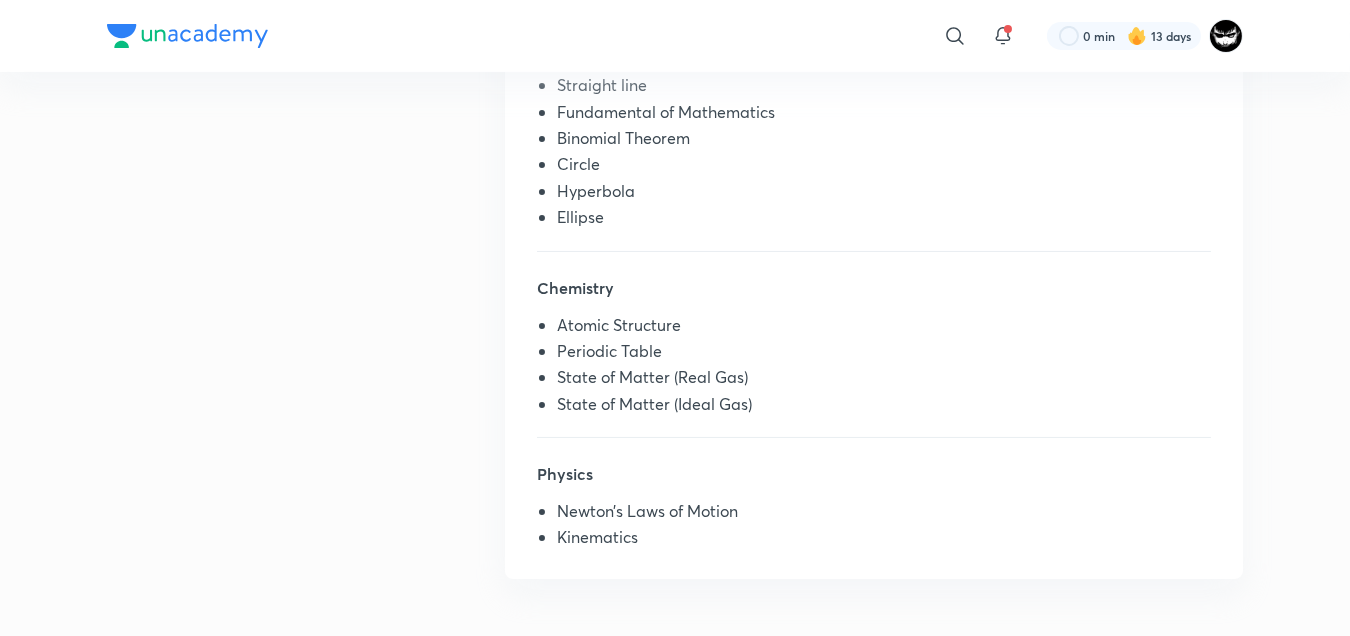 scroll, scrollTop: 710, scrollLeft: 0, axis: vertical 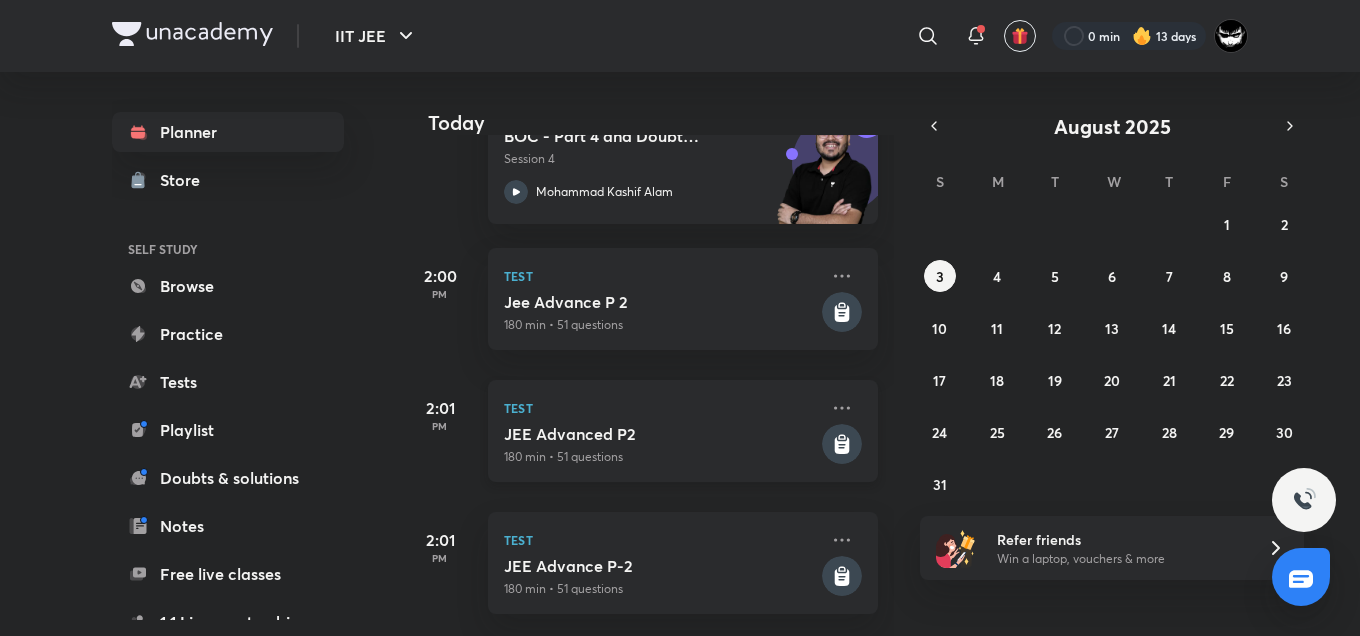 click on "180 min • 51 questions" at bounding box center [661, 457] 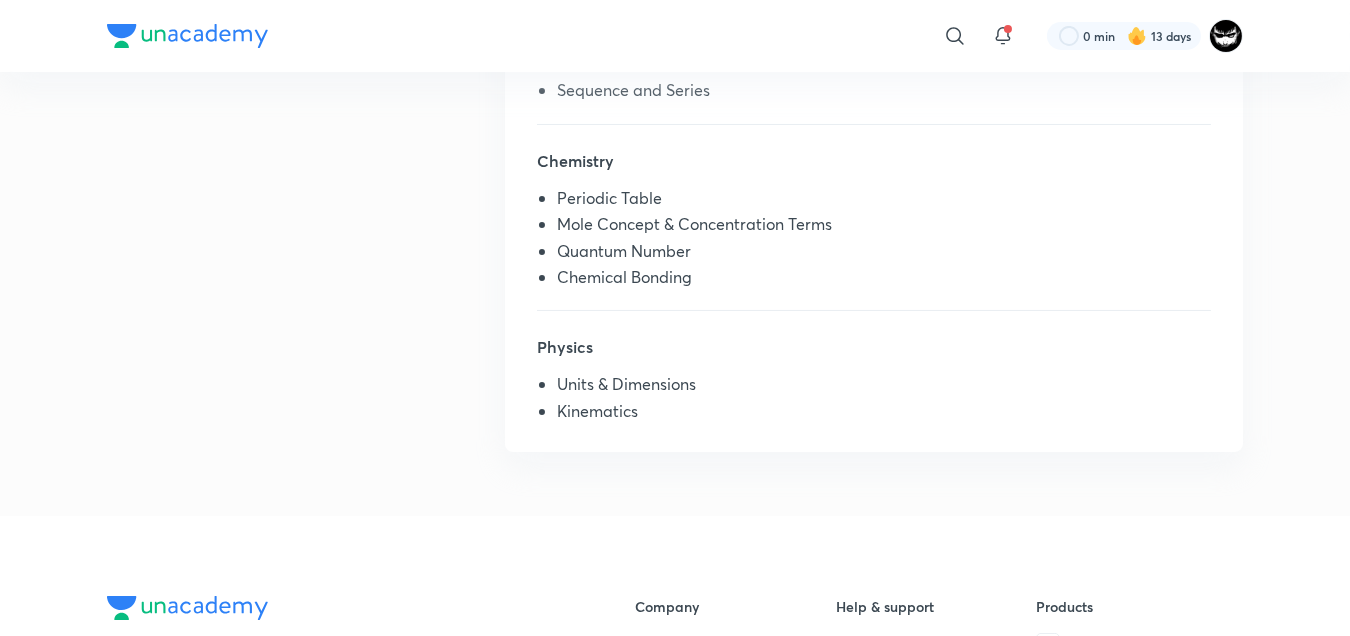 scroll, scrollTop: 610, scrollLeft: 0, axis: vertical 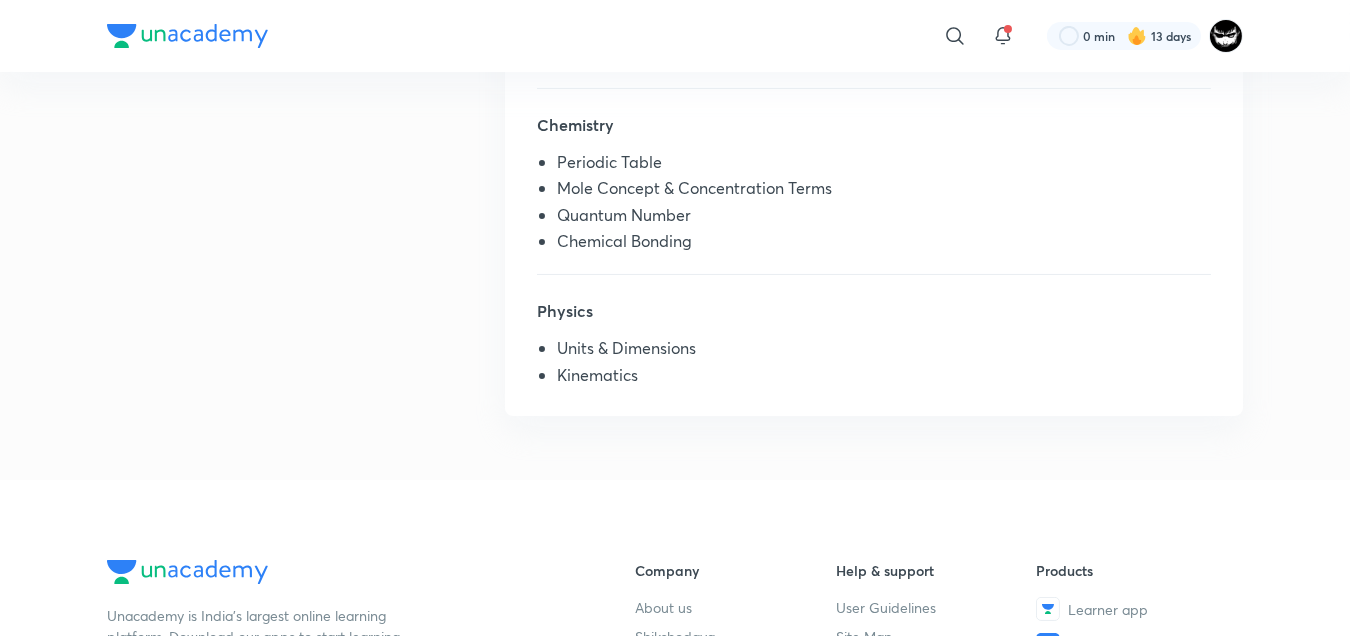 drag, startPoint x: 482, startPoint y: 402, endPoint x: 344, endPoint y: 305, distance: 168.68018 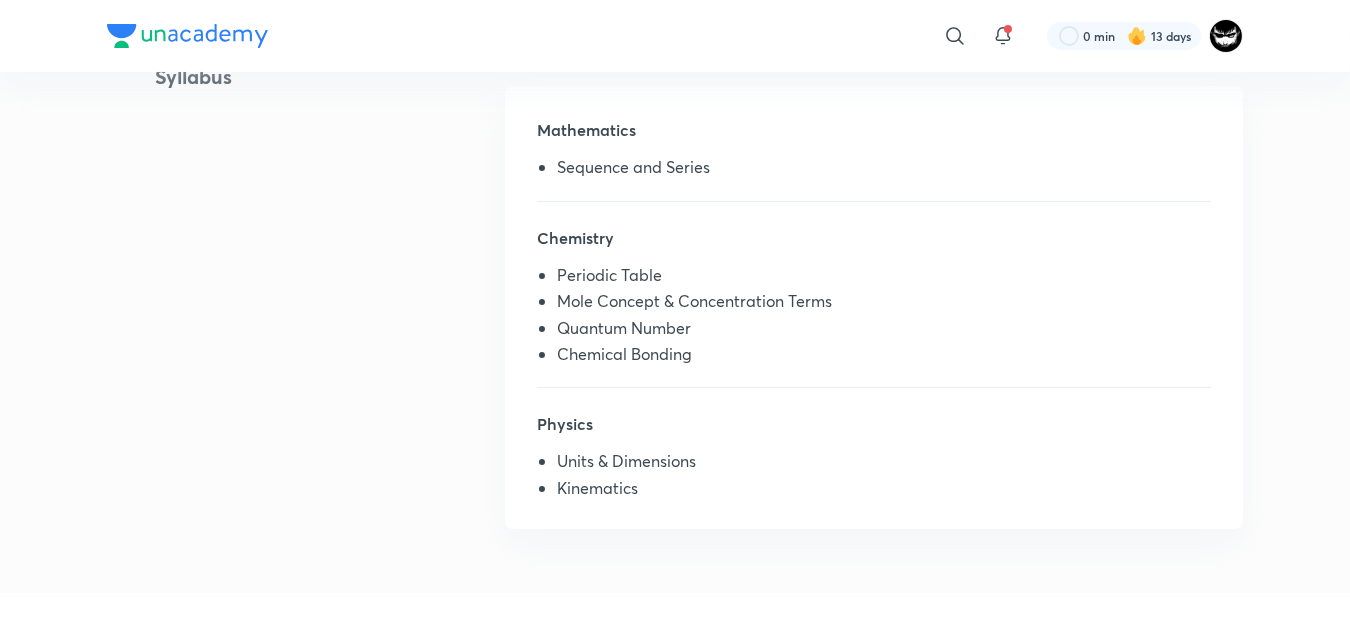 scroll, scrollTop: 582, scrollLeft: 0, axis: vertical 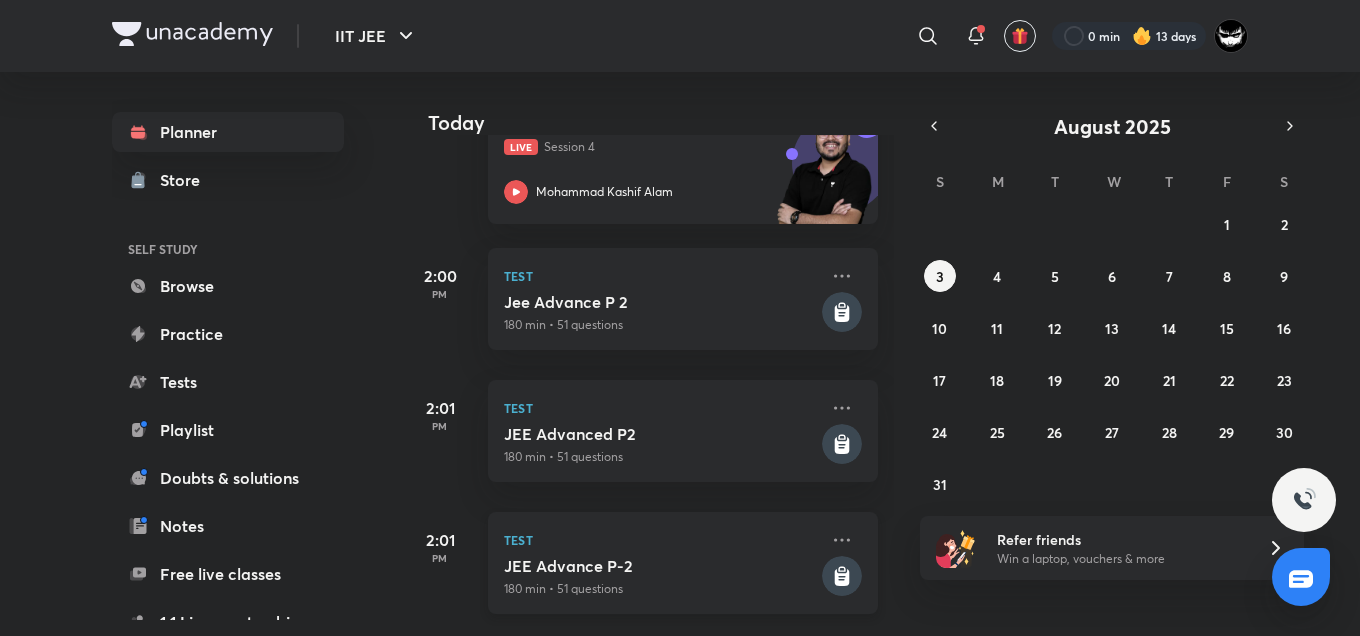 click on "JEE Advance P-2" at bounding box center [661, 566] 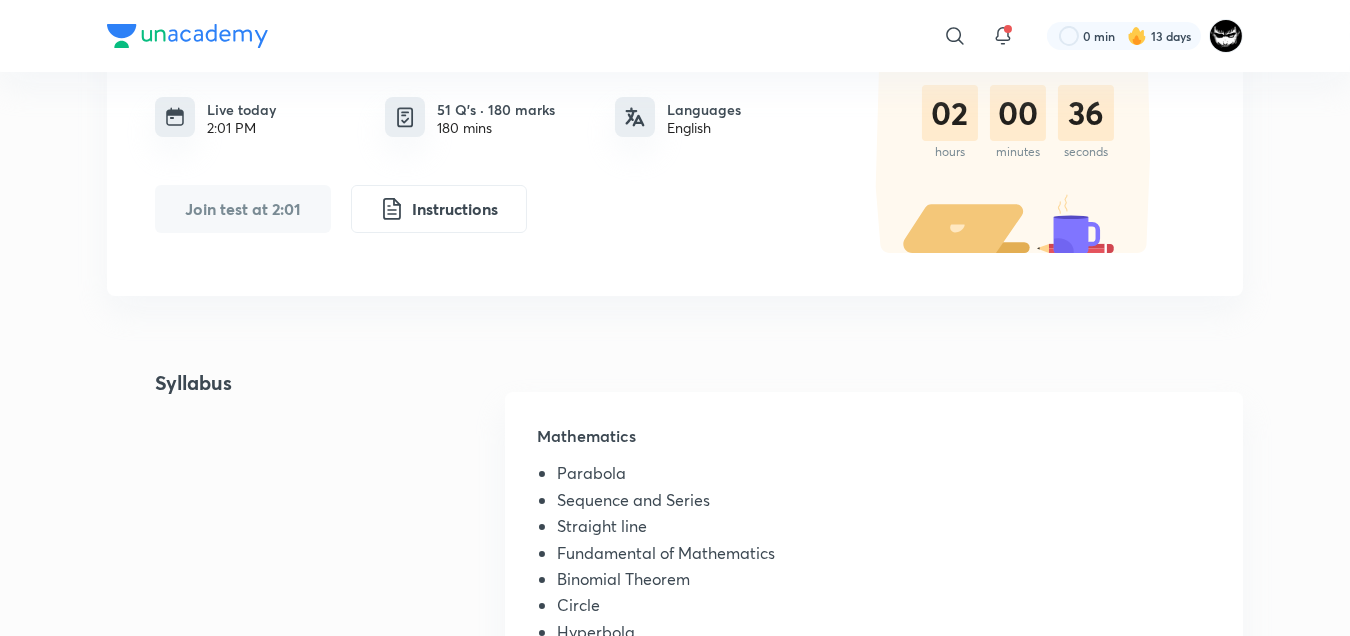 scroll, scrollTop: 193, scrollLeft: 0, axis: vertical 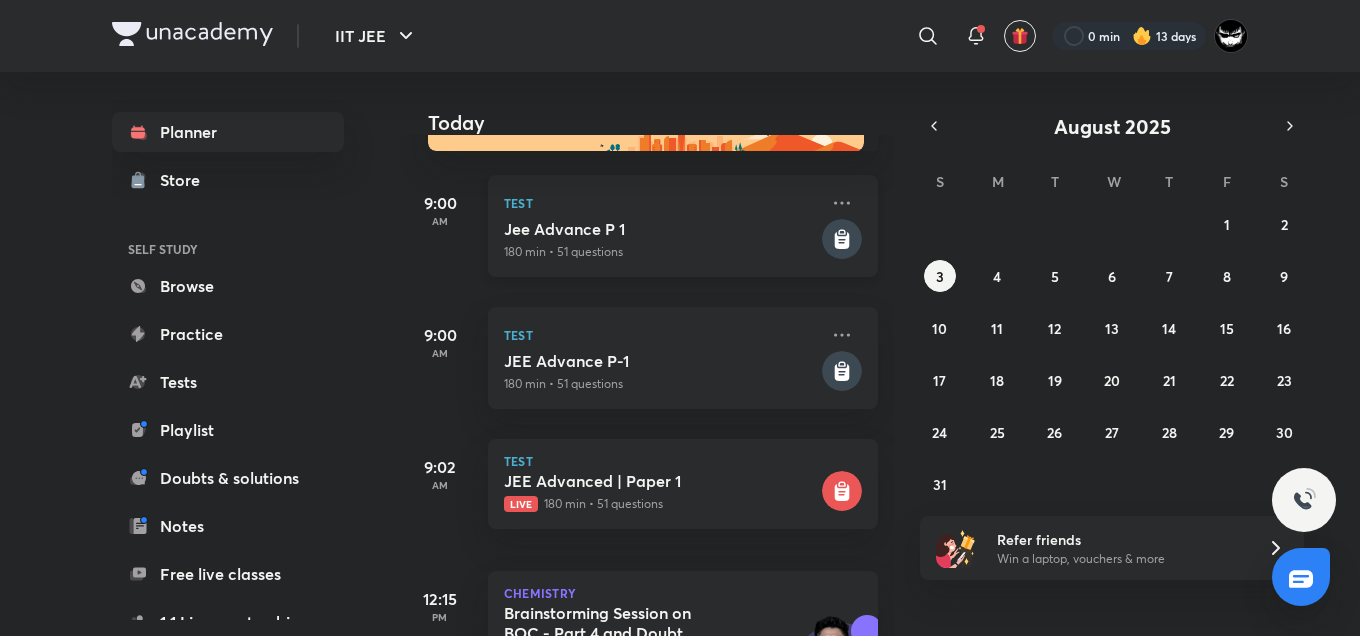 click on "Jee Advance P 1" at bounding box center (661, 229) 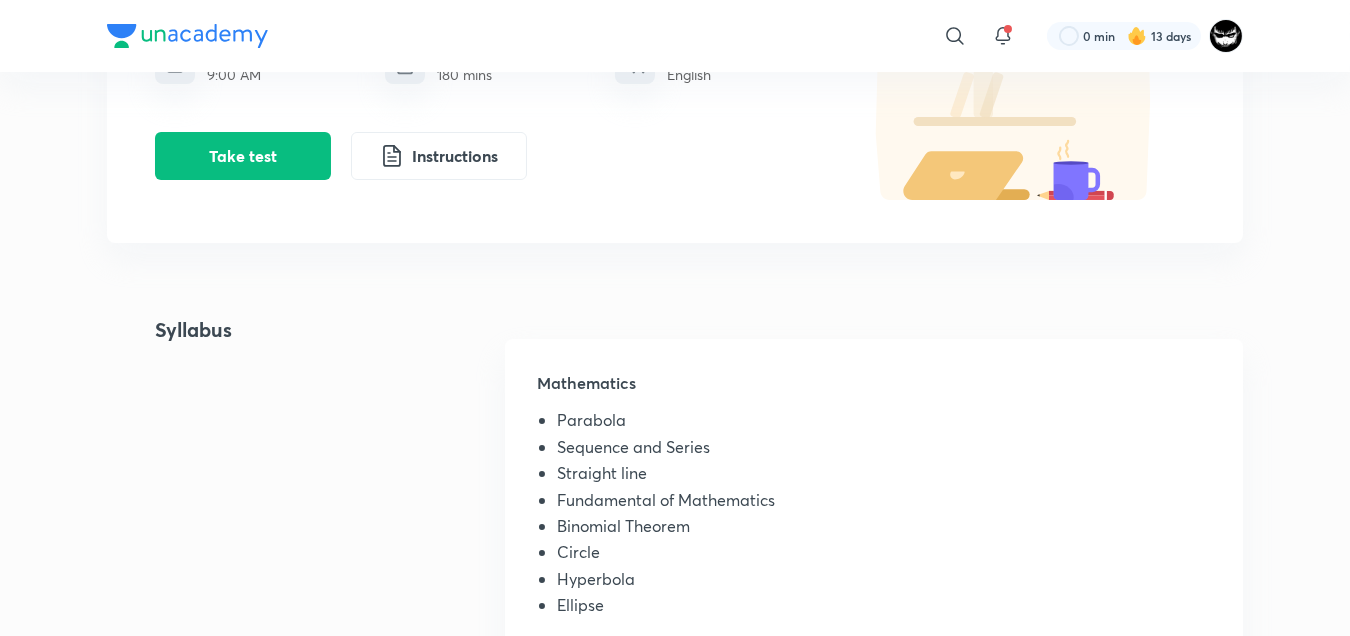 scroll, scrollTop: 0, scrollLeft: 0, axis: both 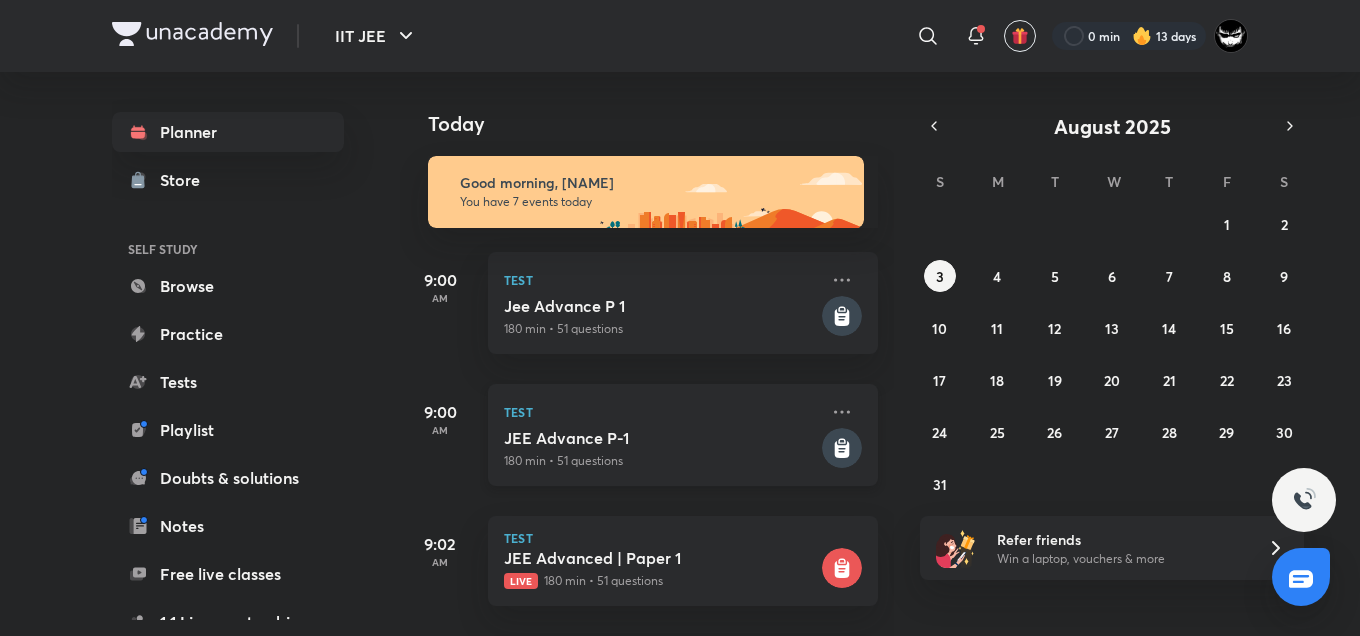 click on "JEE Advance P-1" at bounding box center [661, 438] 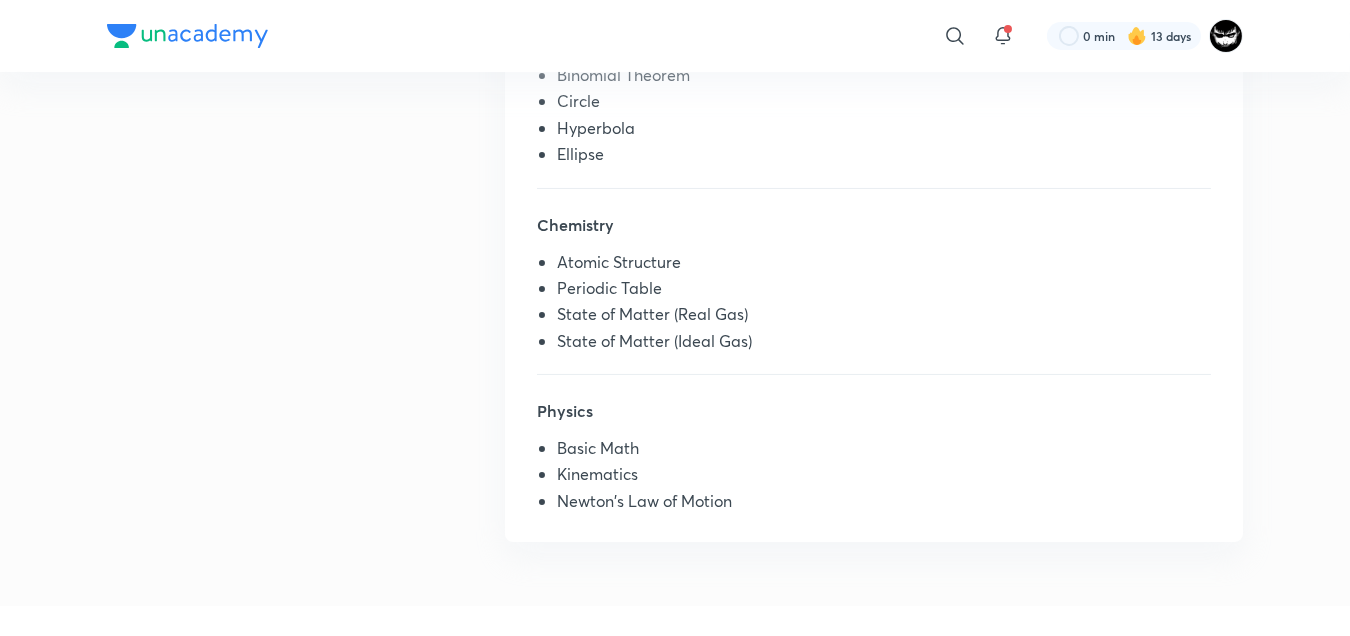 scroll, scrollTop: 746, scrollLeft: 0, axis: vertical 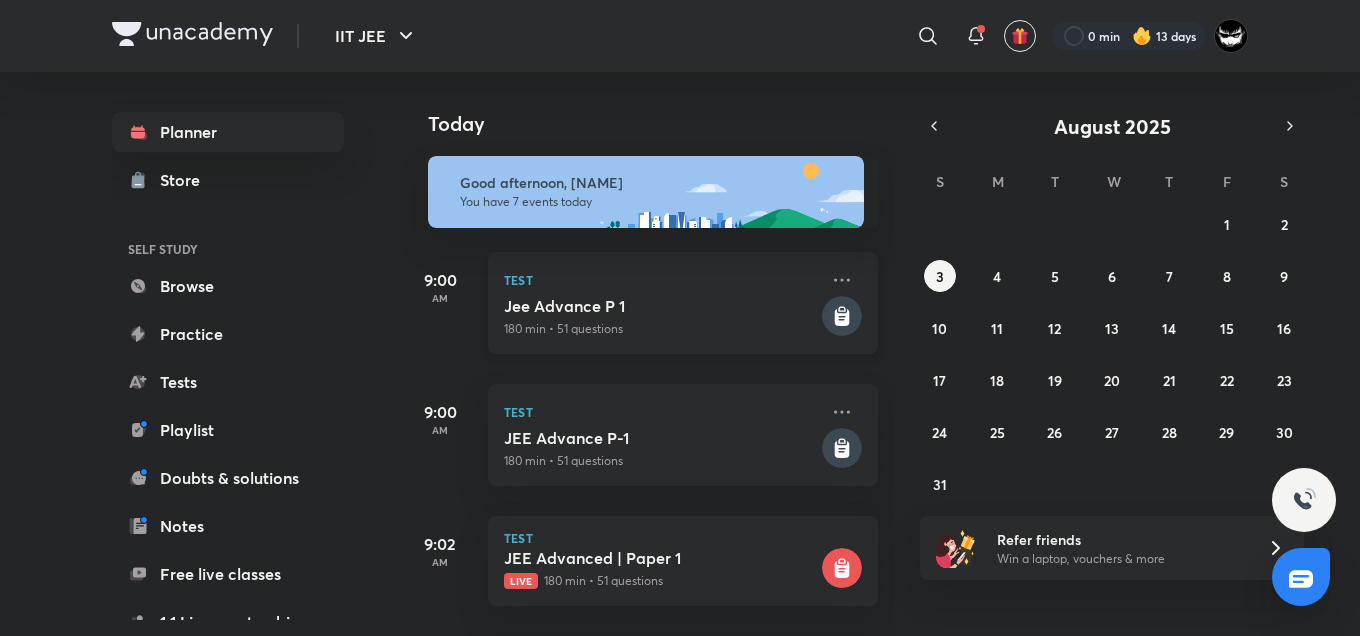 click on "180 min • 51 questions" at bounding box center (661, 329) 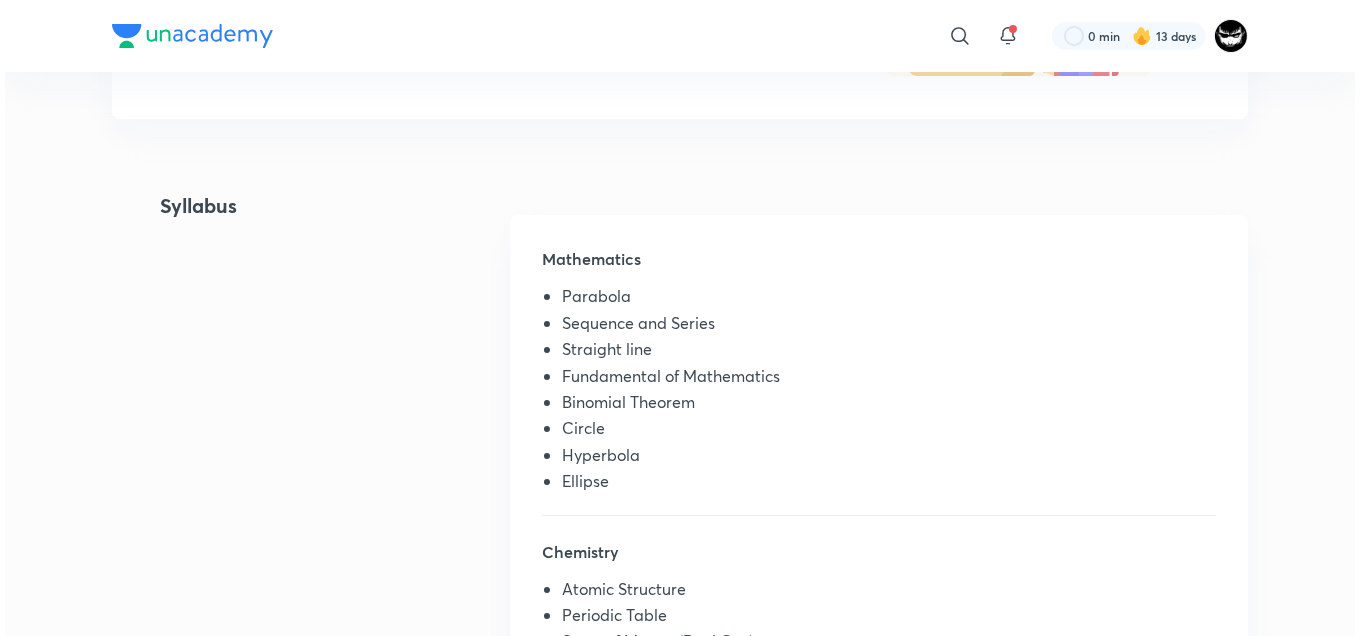 scroll, scrollTop: 0, scrollLeft: 0, axis: both 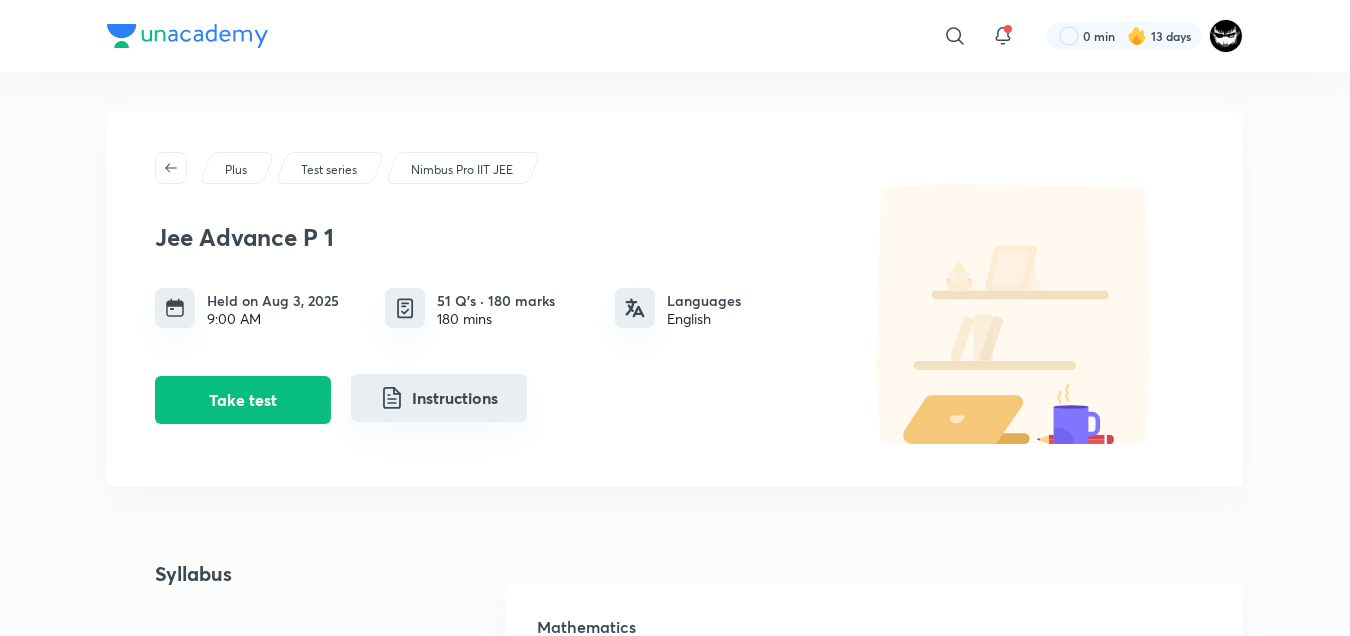 click on "Instructions" at bounding box center [439, 398] 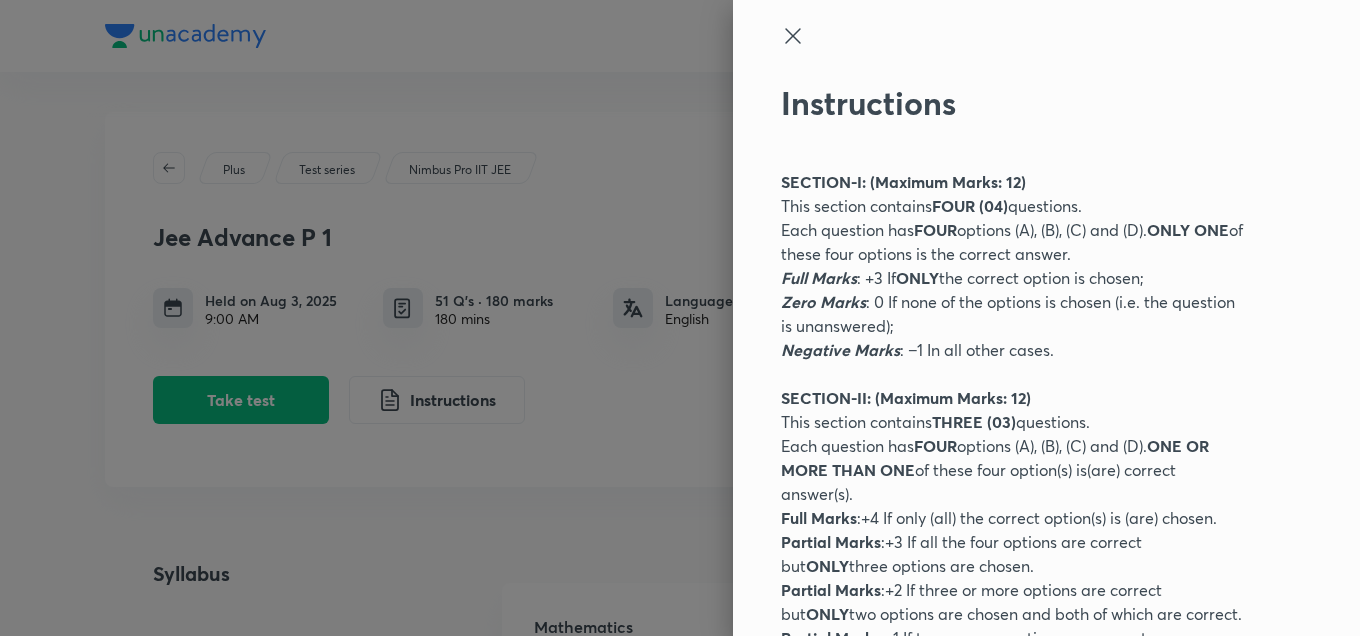 click 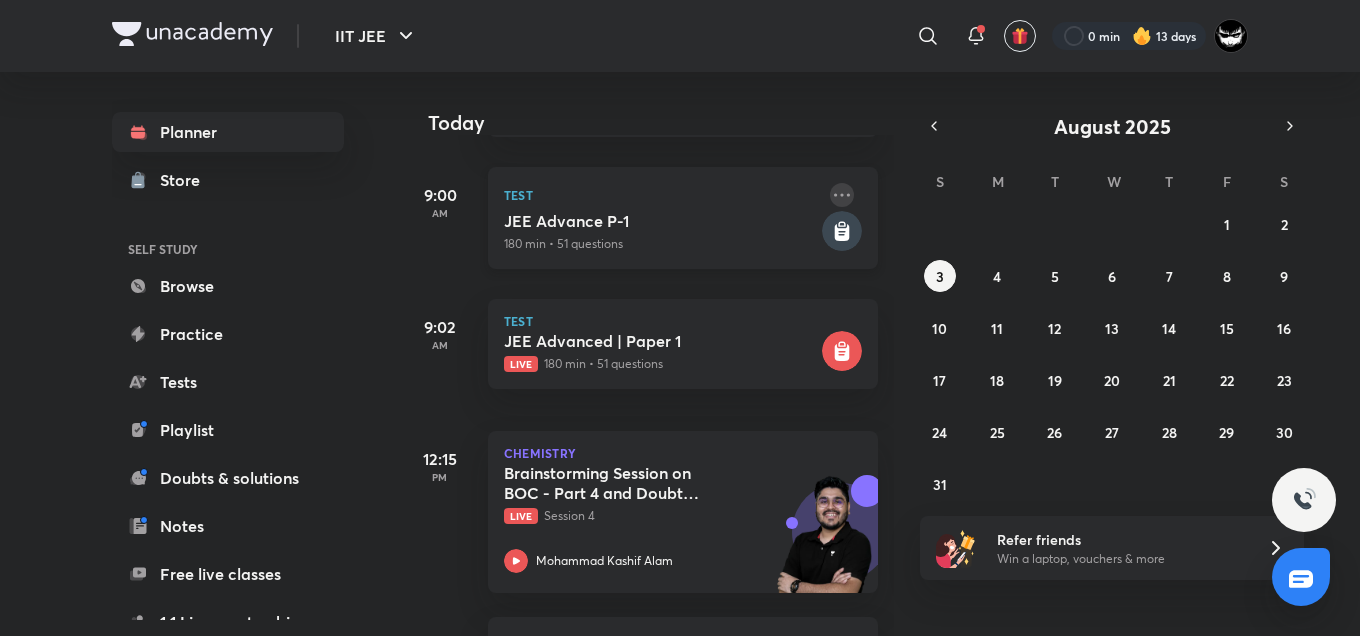 scroll, scrollTop: 276, scrollLeft: 0, axis: vertical 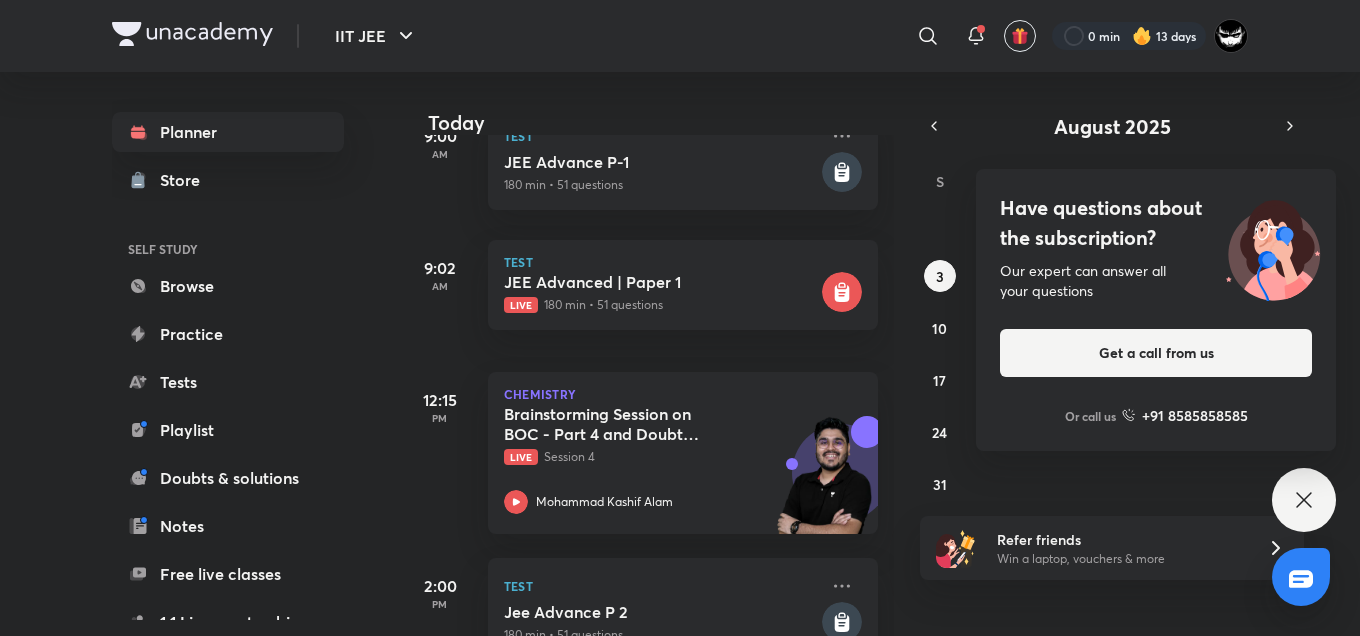 click on "Have questions about the subscription?" at bounding box center (1156, 223) 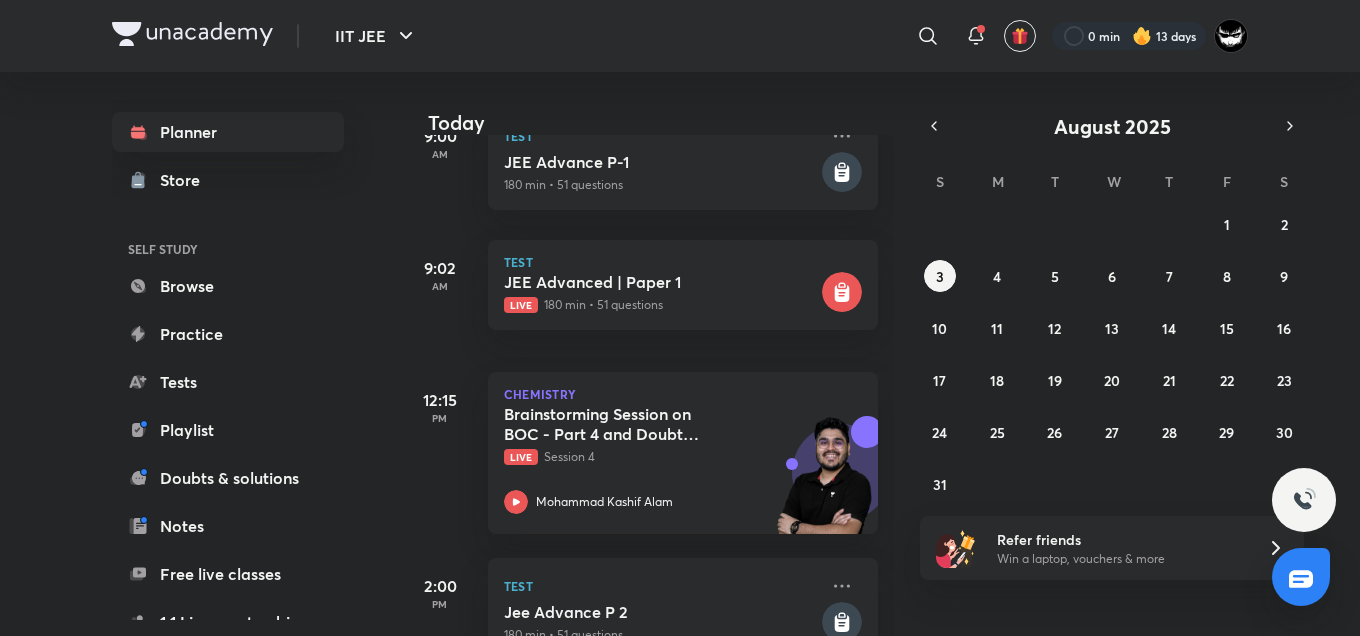 scroll, scrollTop: 0, scrollLeft: 0, axis: both 